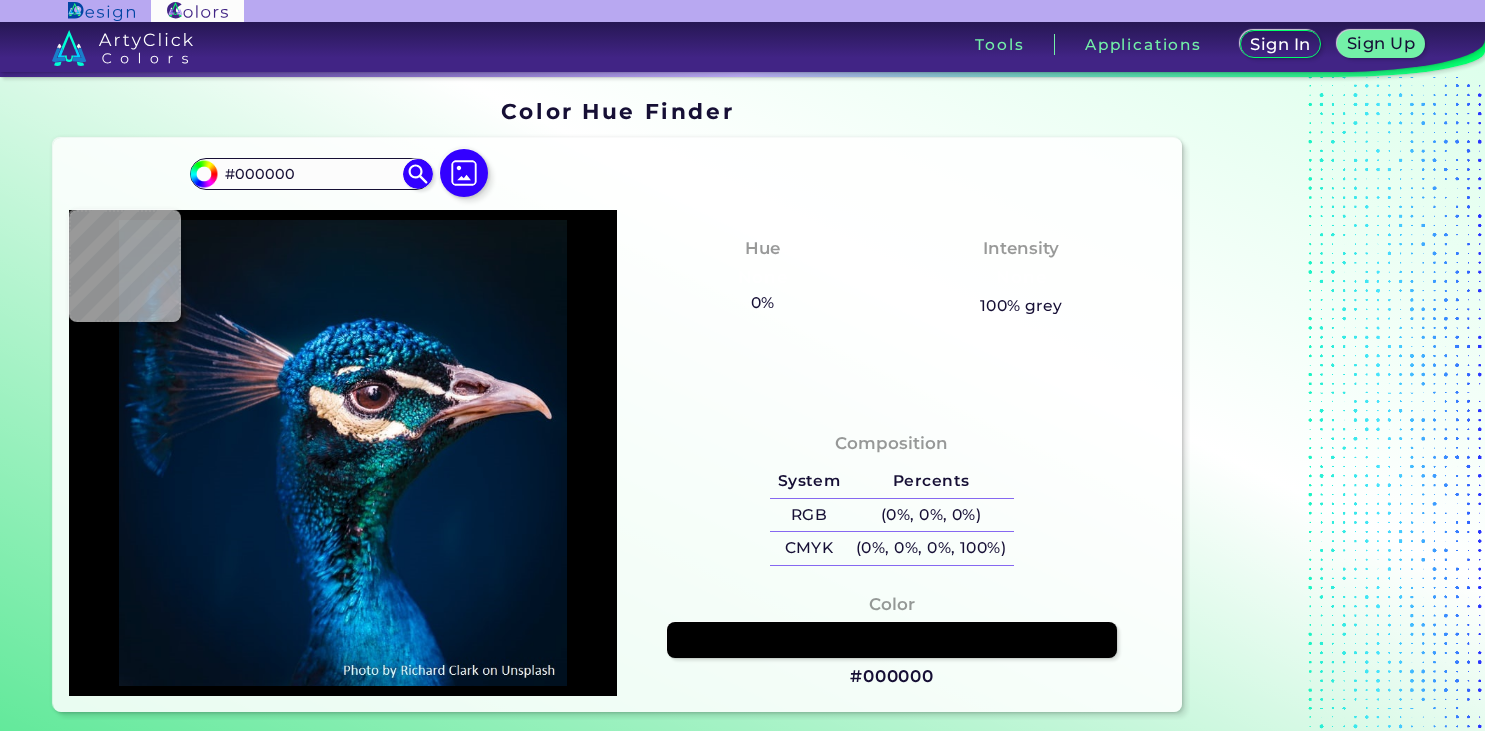 scroll, scrollTop: 0, scrollLeft: 0, axis: both 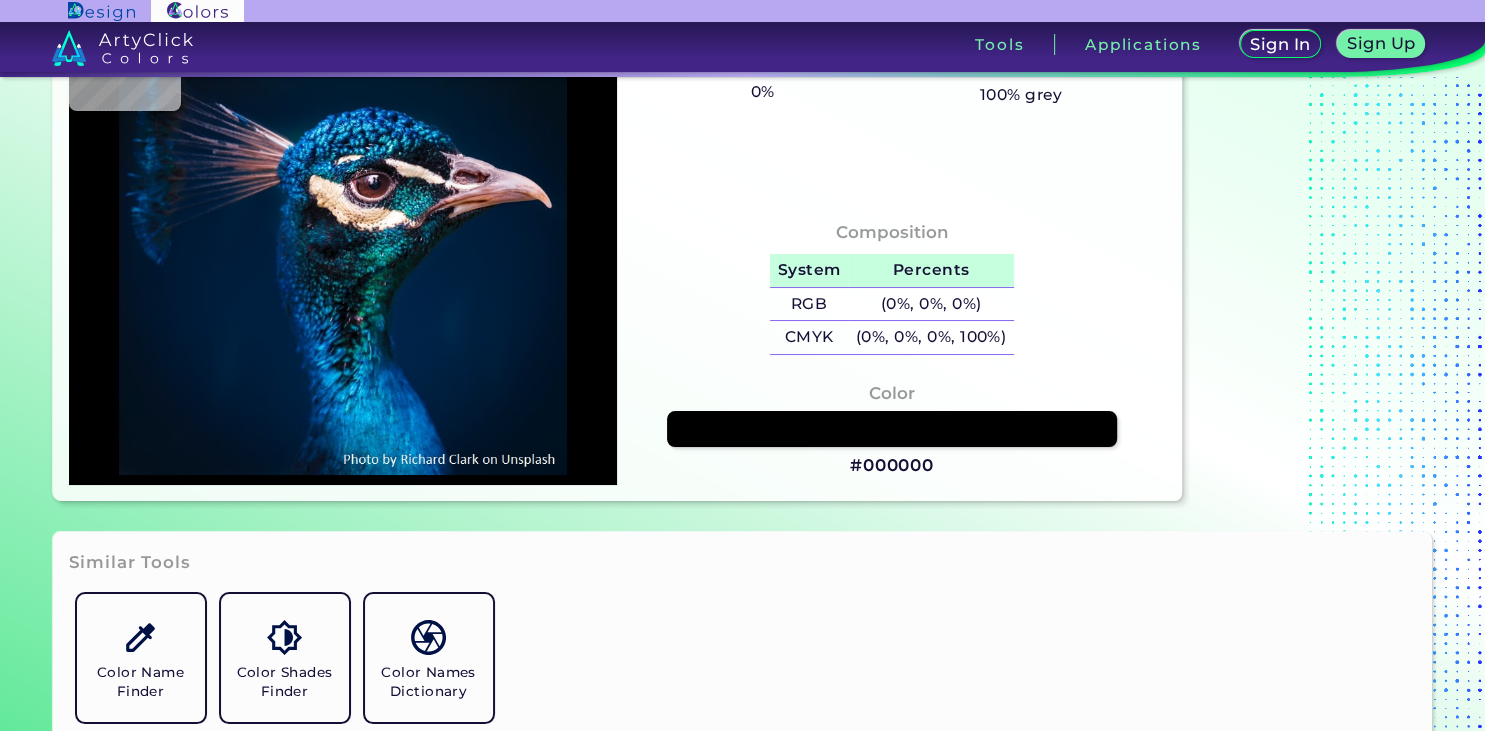 click on "Percents" at bounding box center [931, 270] 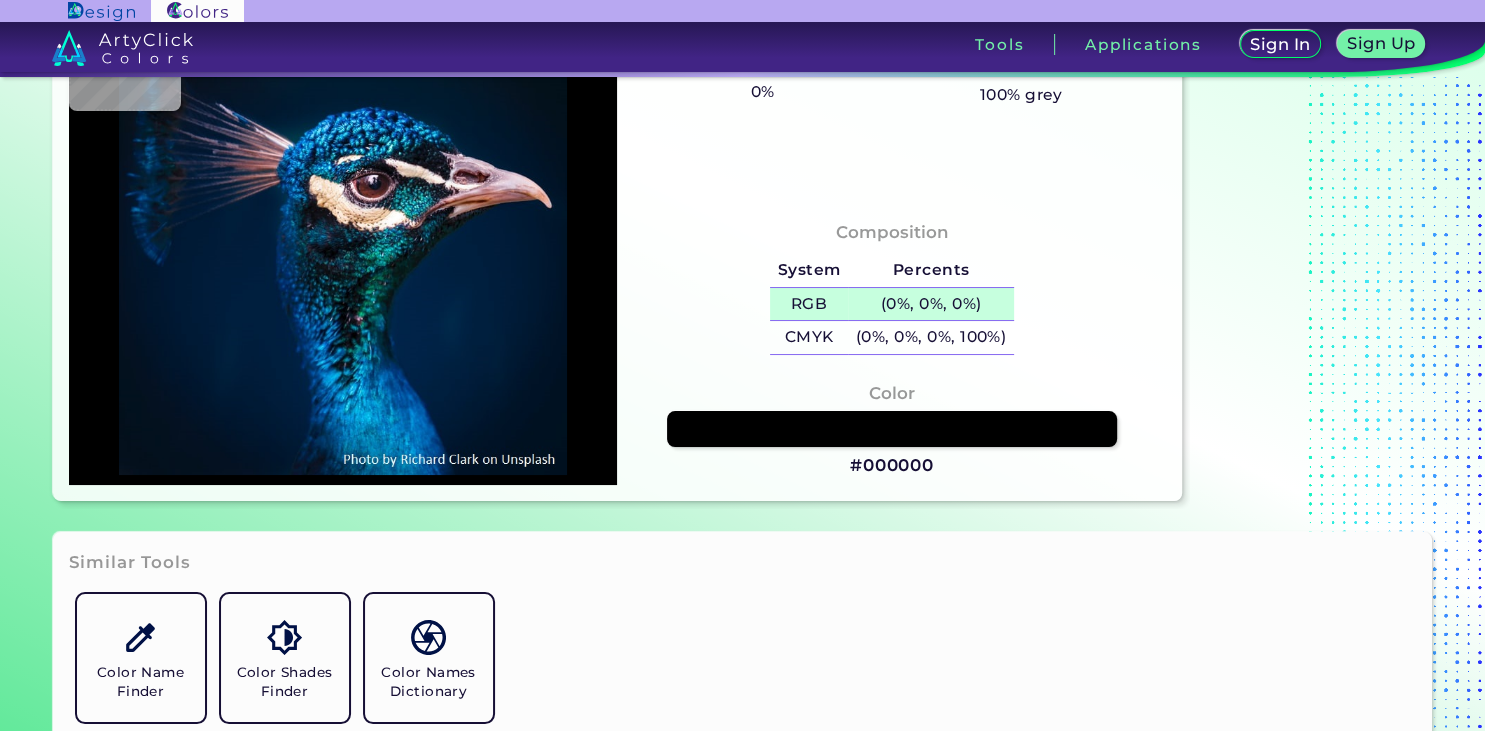 click on "(0%, 0%, 0%)" at bounding box center (931, 304) 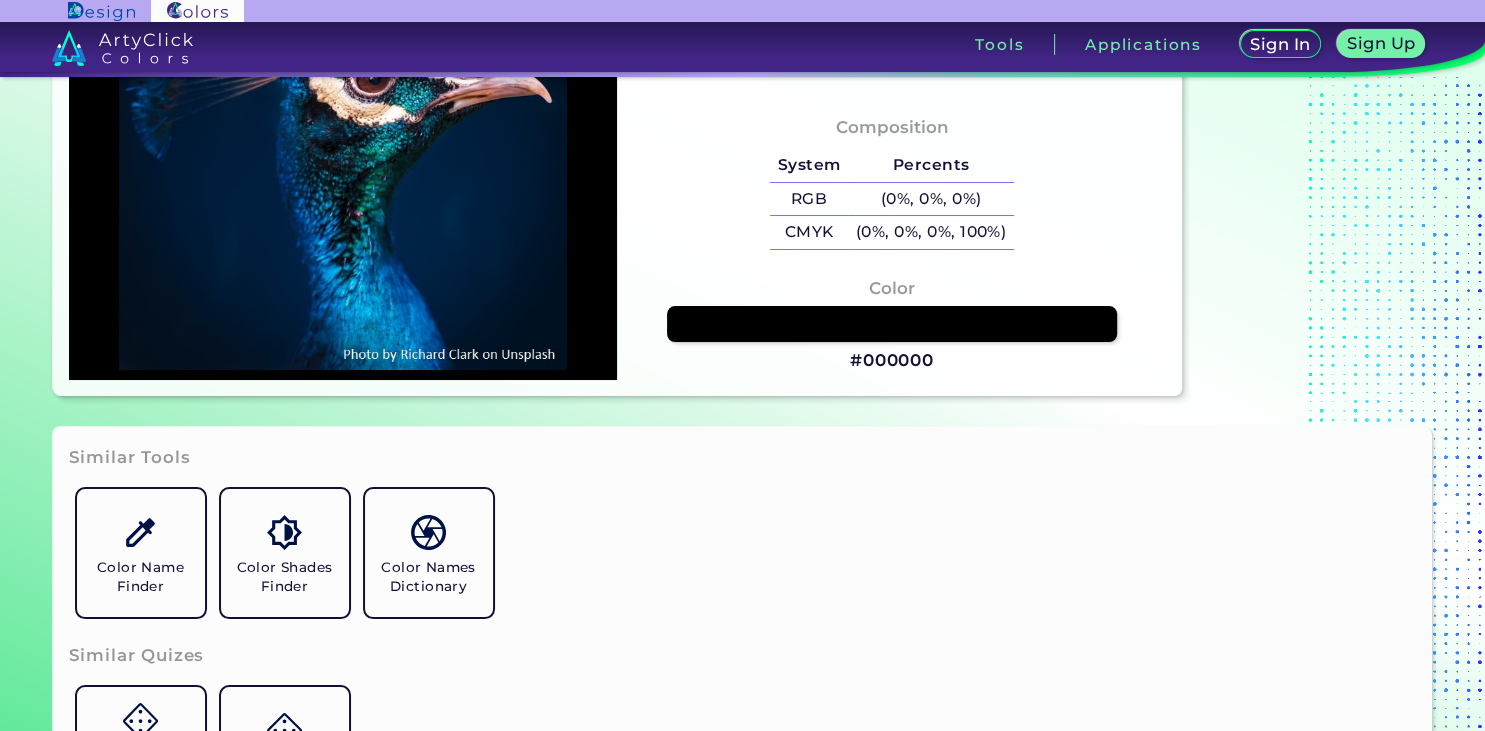 scroll, scrollTop: 317, scrollLeft: 0, axis: vertical 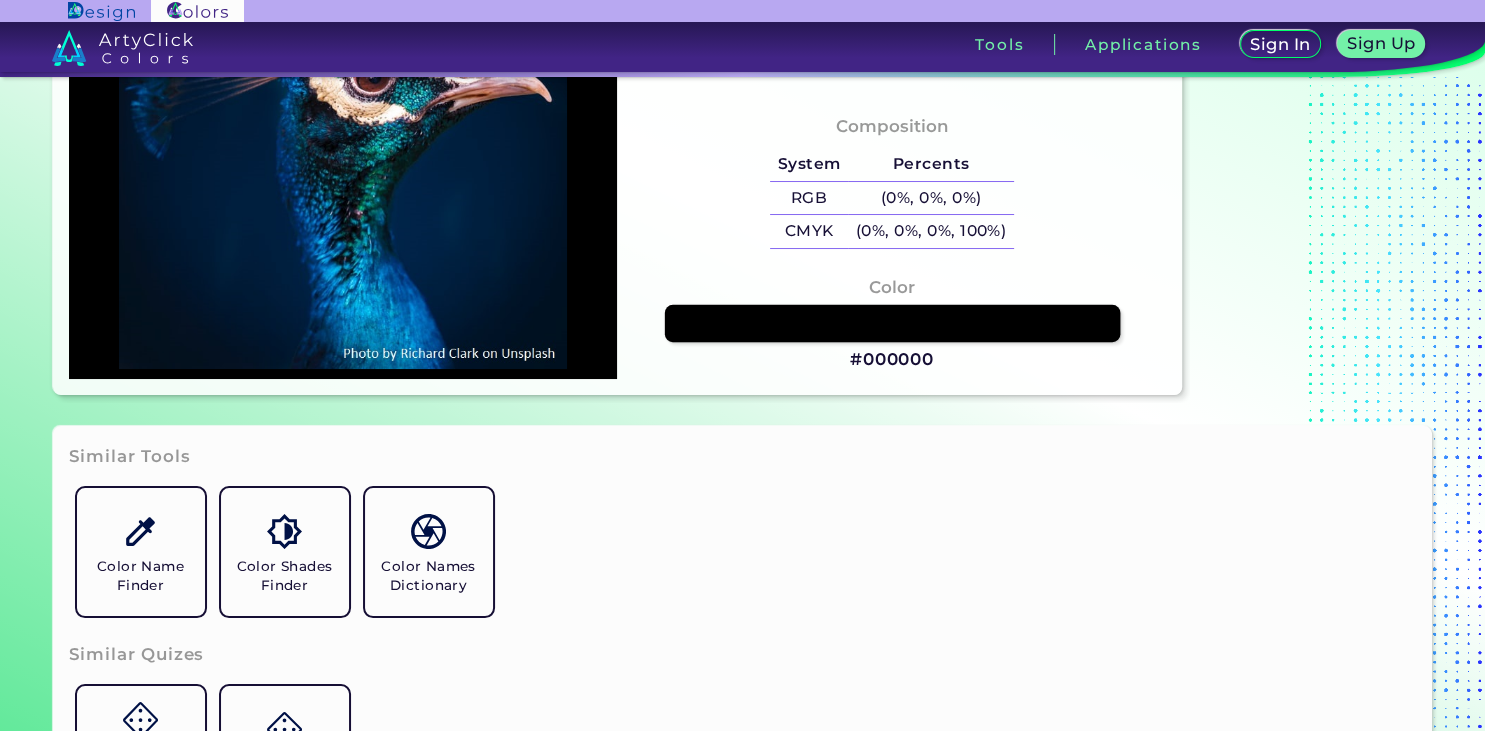 click at bounding box center (891, 322) 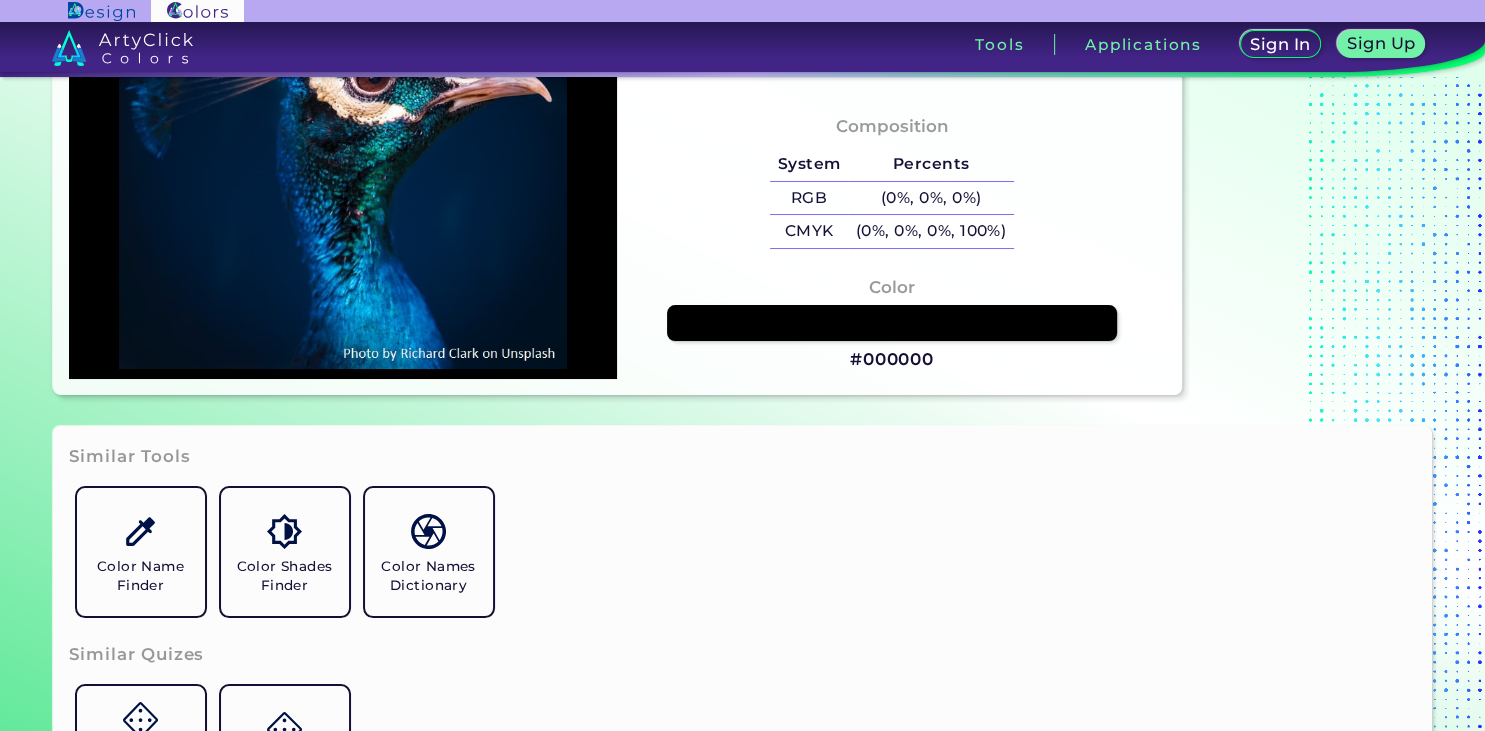 type on "#00172c" 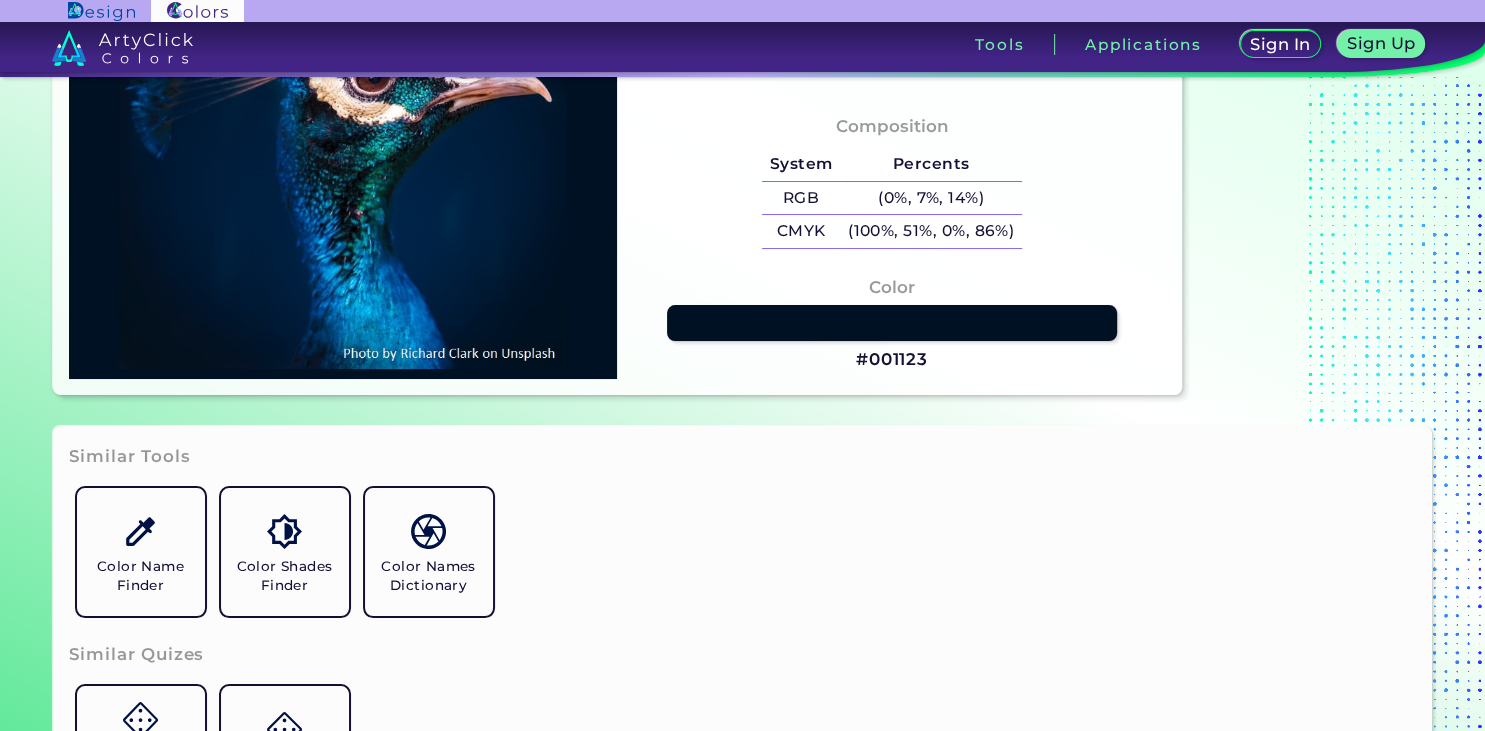 type on "#001123" 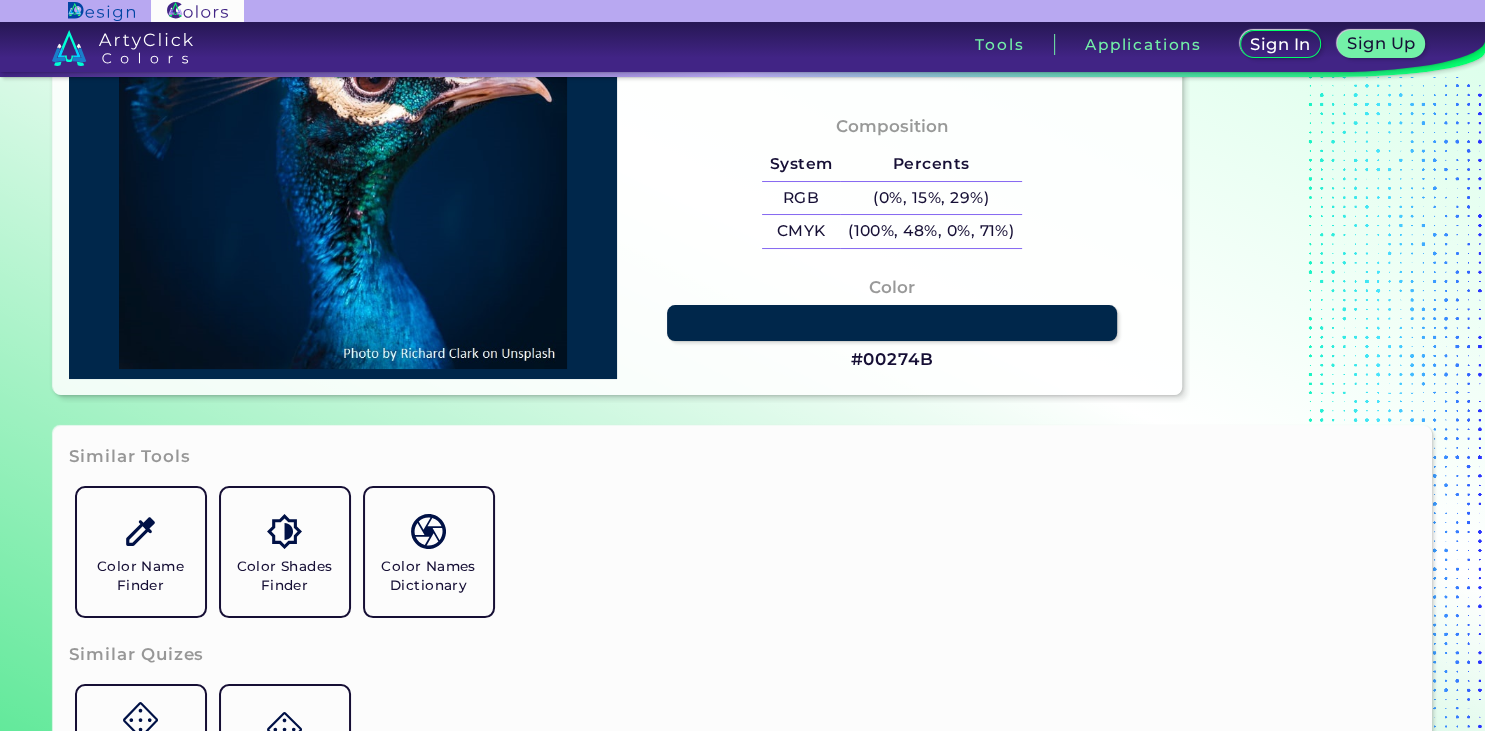 type on "#012845" 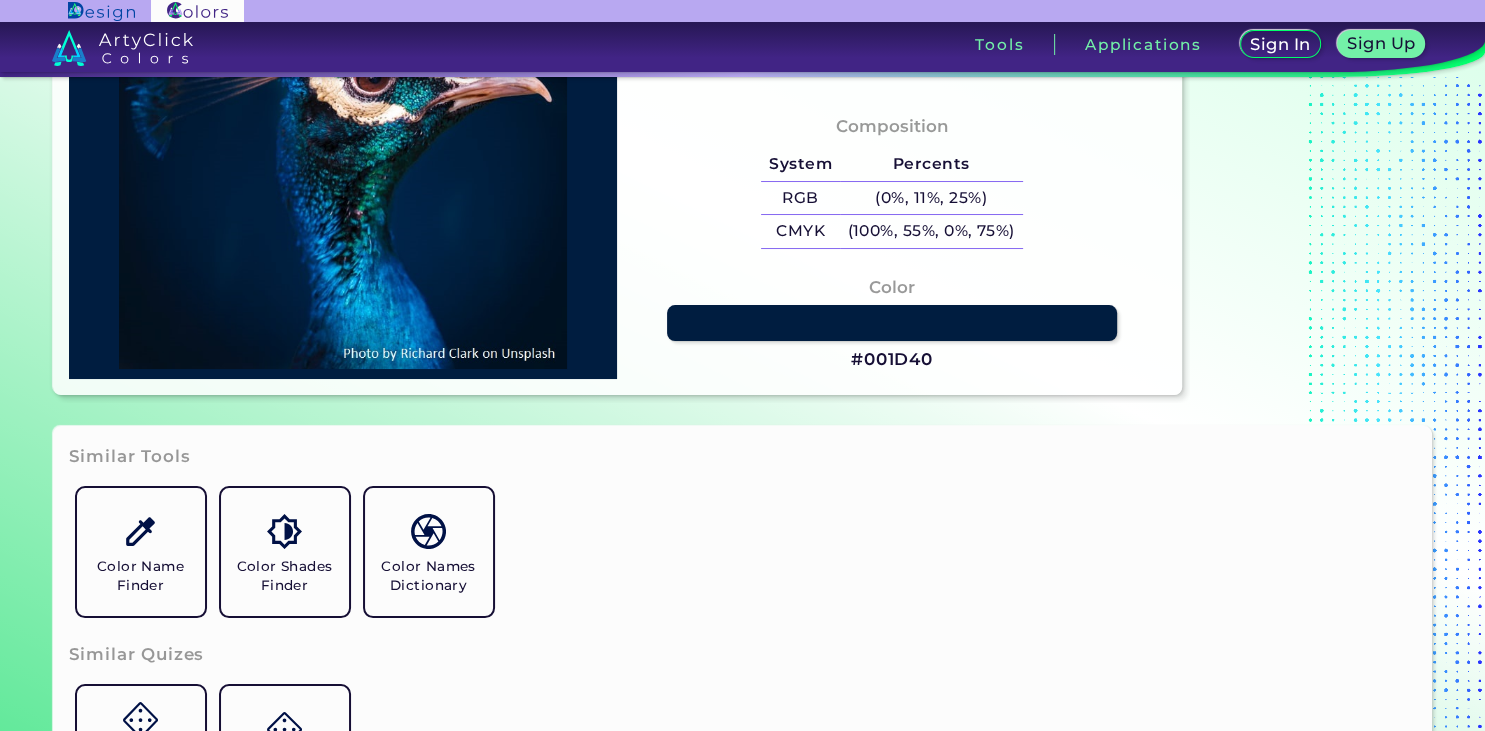 type on "#001d40" 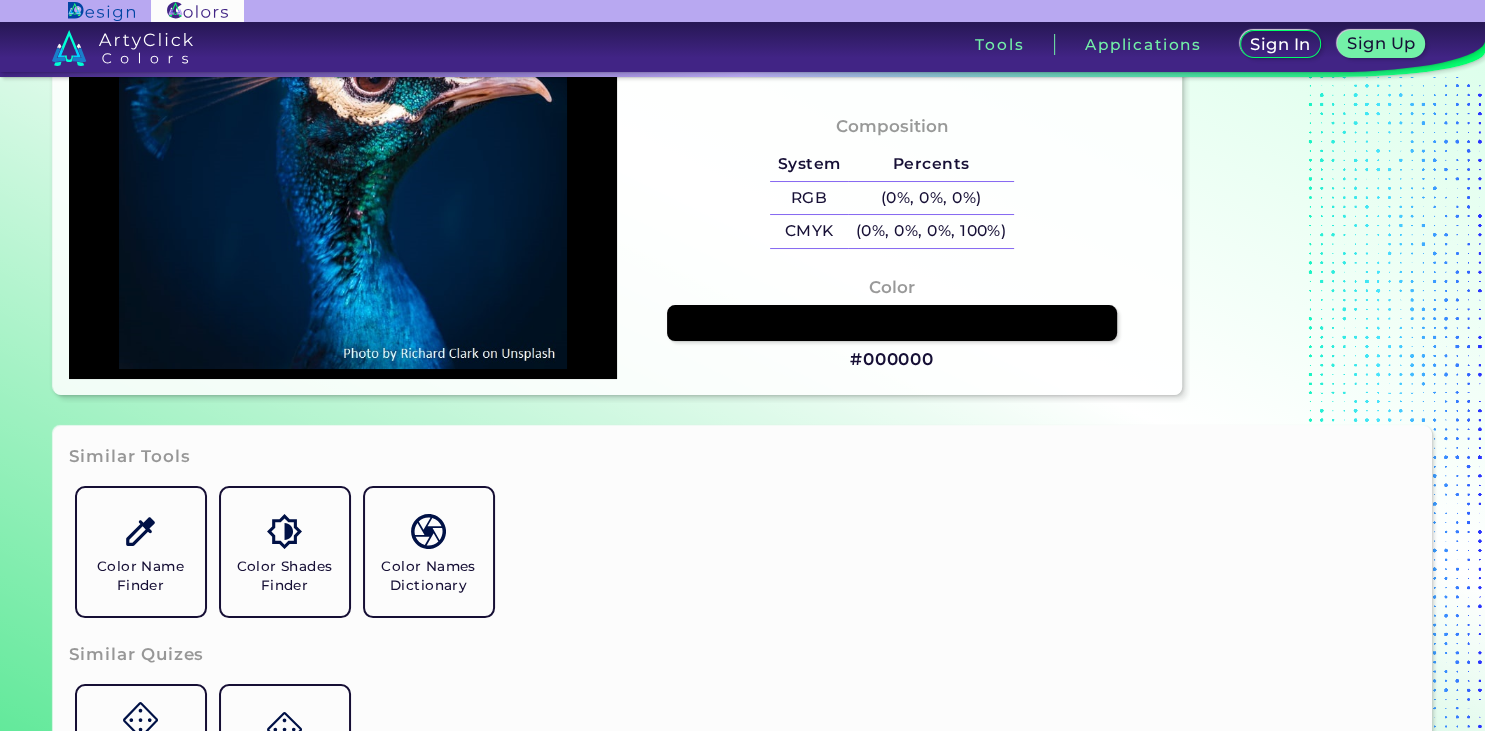 type on "#051223" 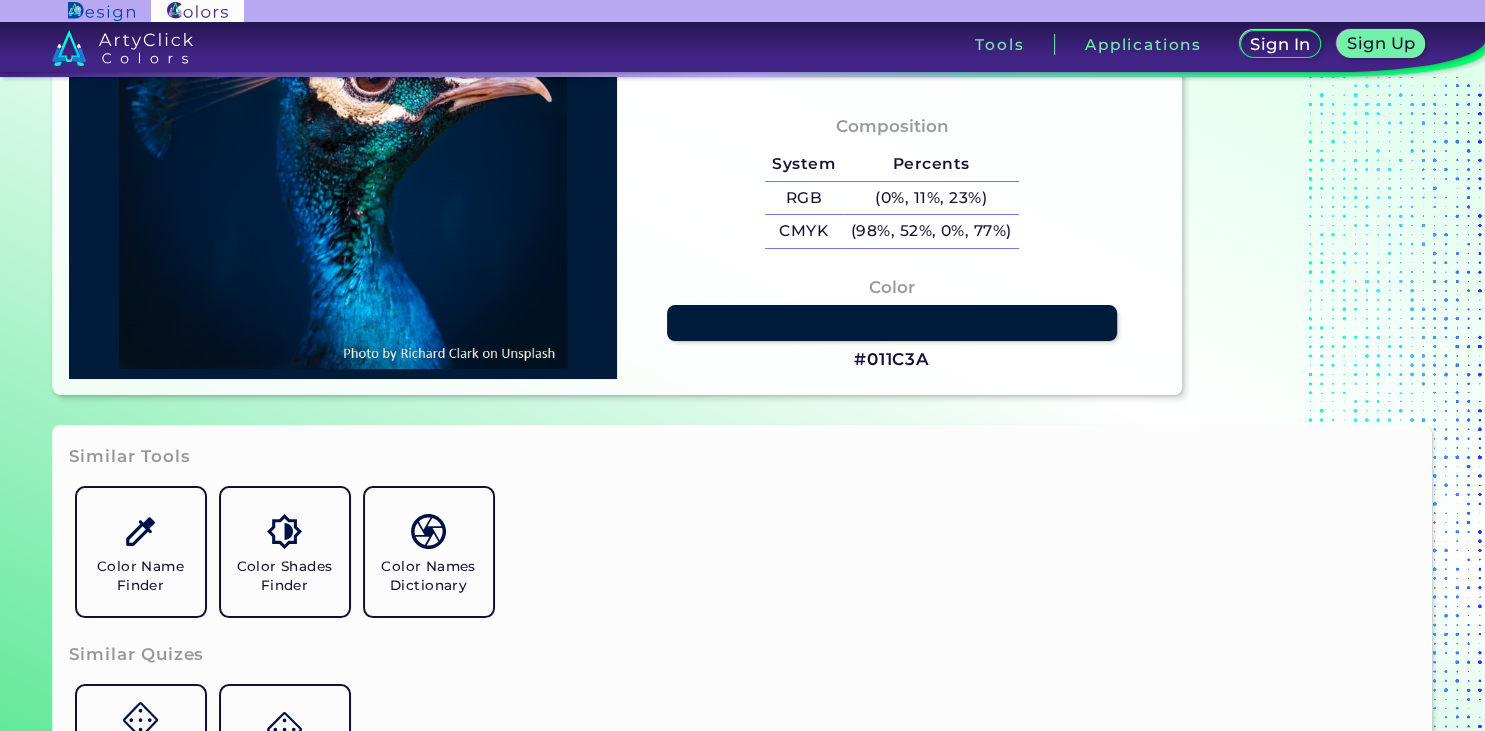 type on "#011c3a" 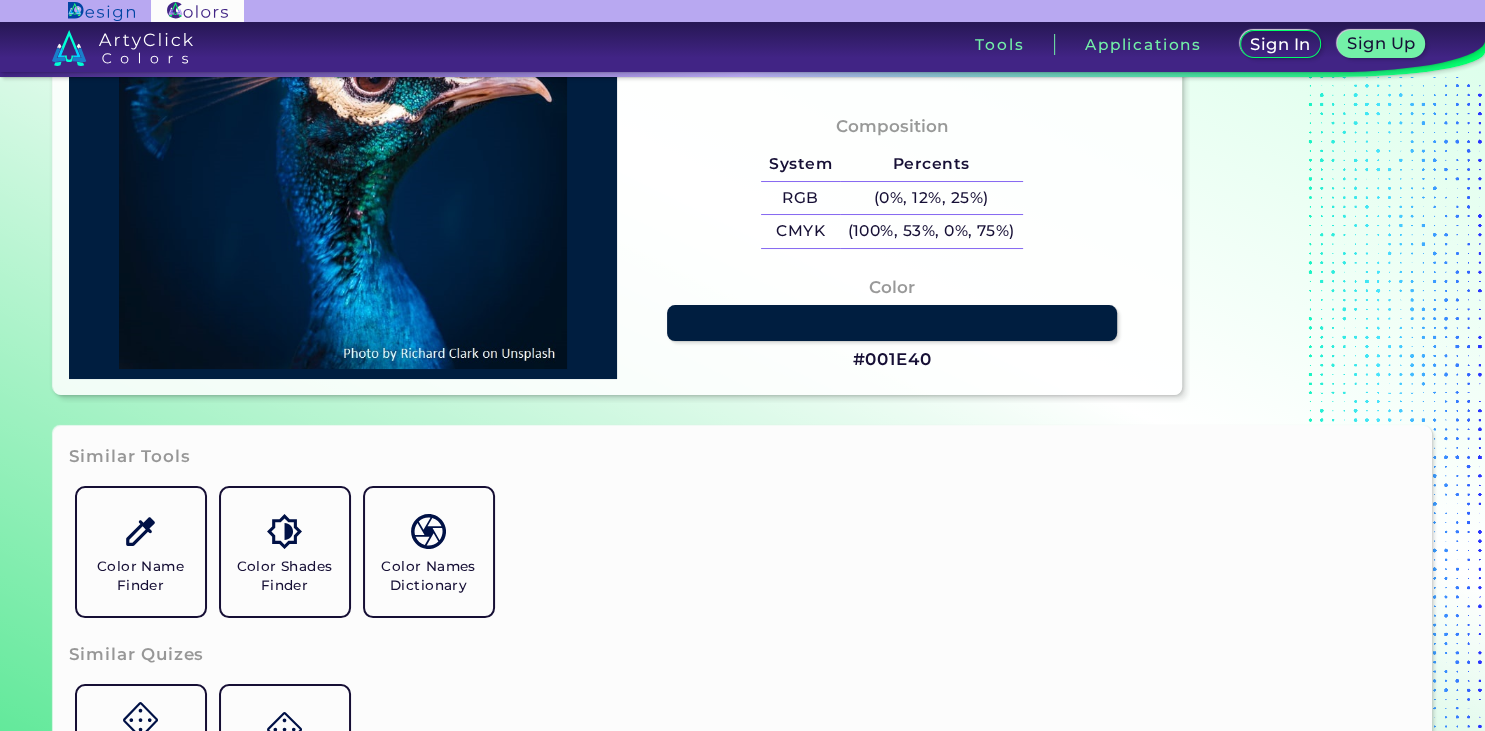 type on "#011f41" 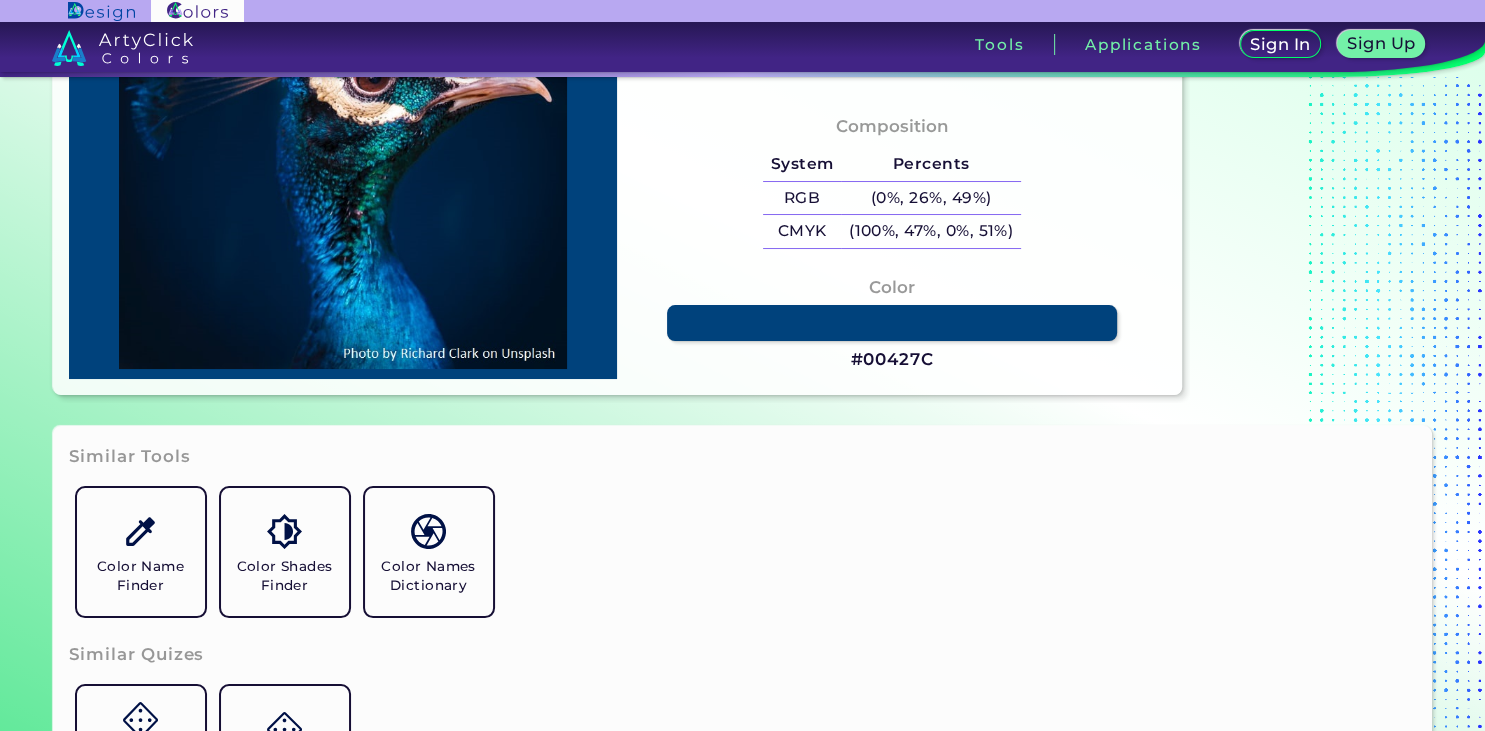 type on "#00427c" 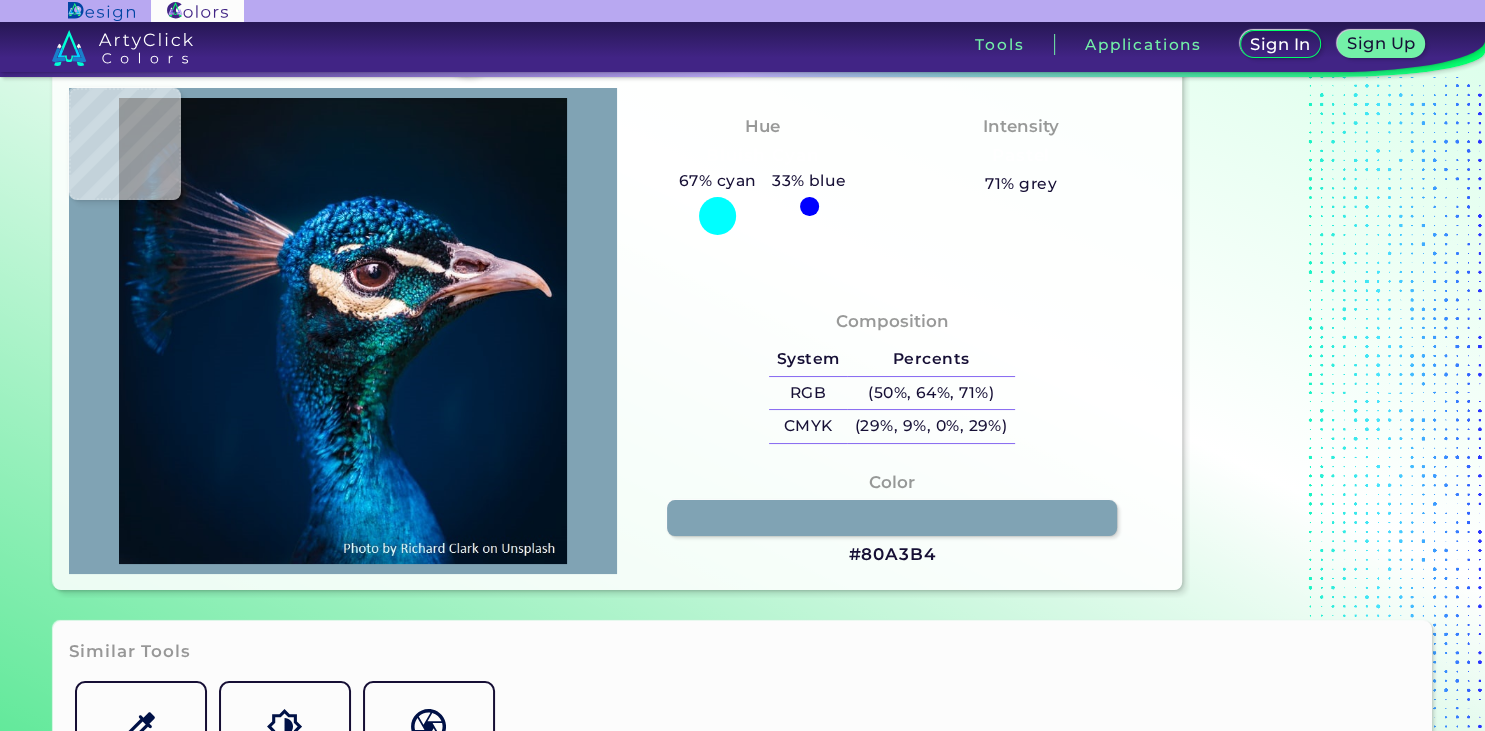 scroll, scrollTop: 0, scrollLeft: 0, axis: both 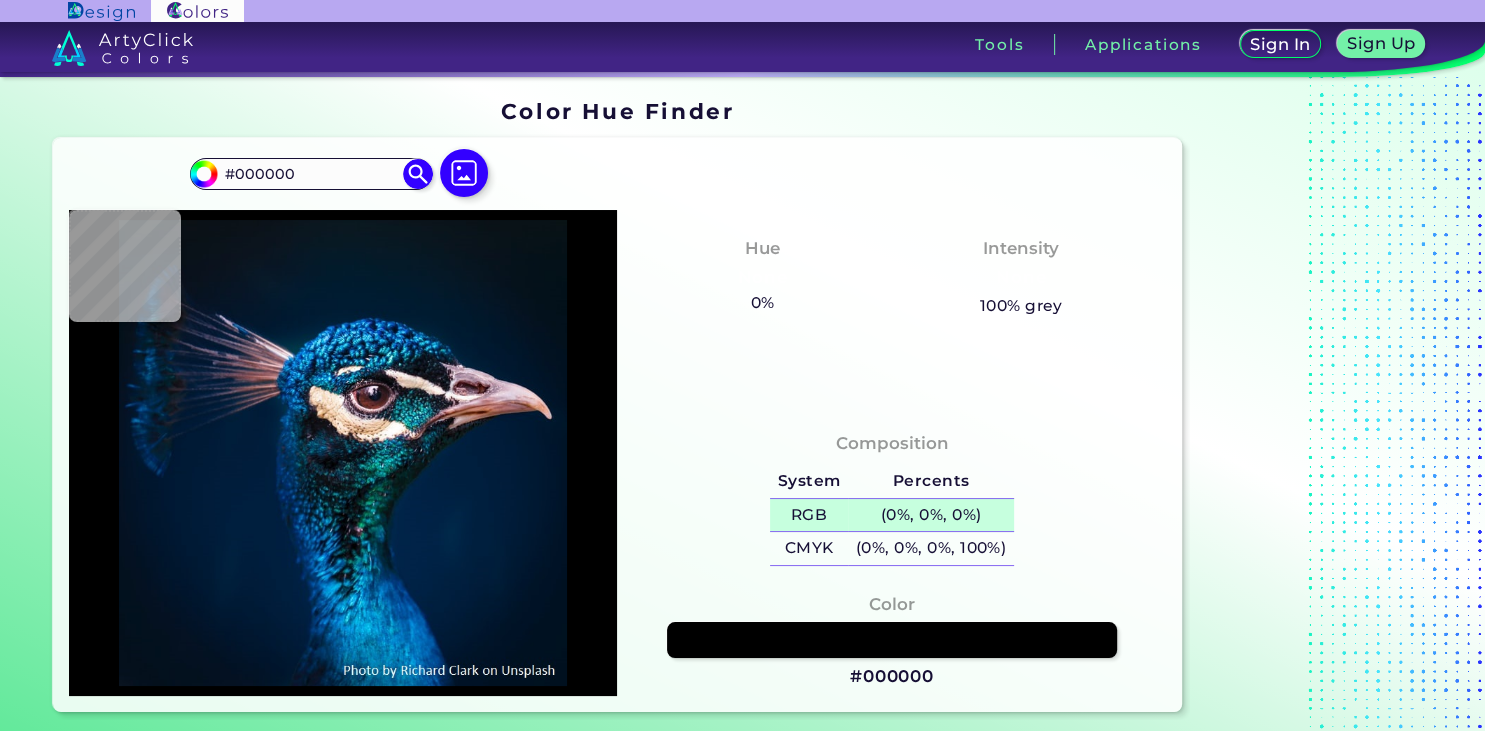 click on "(0%, 0%, 0%)" at bounding box center [931, 515] 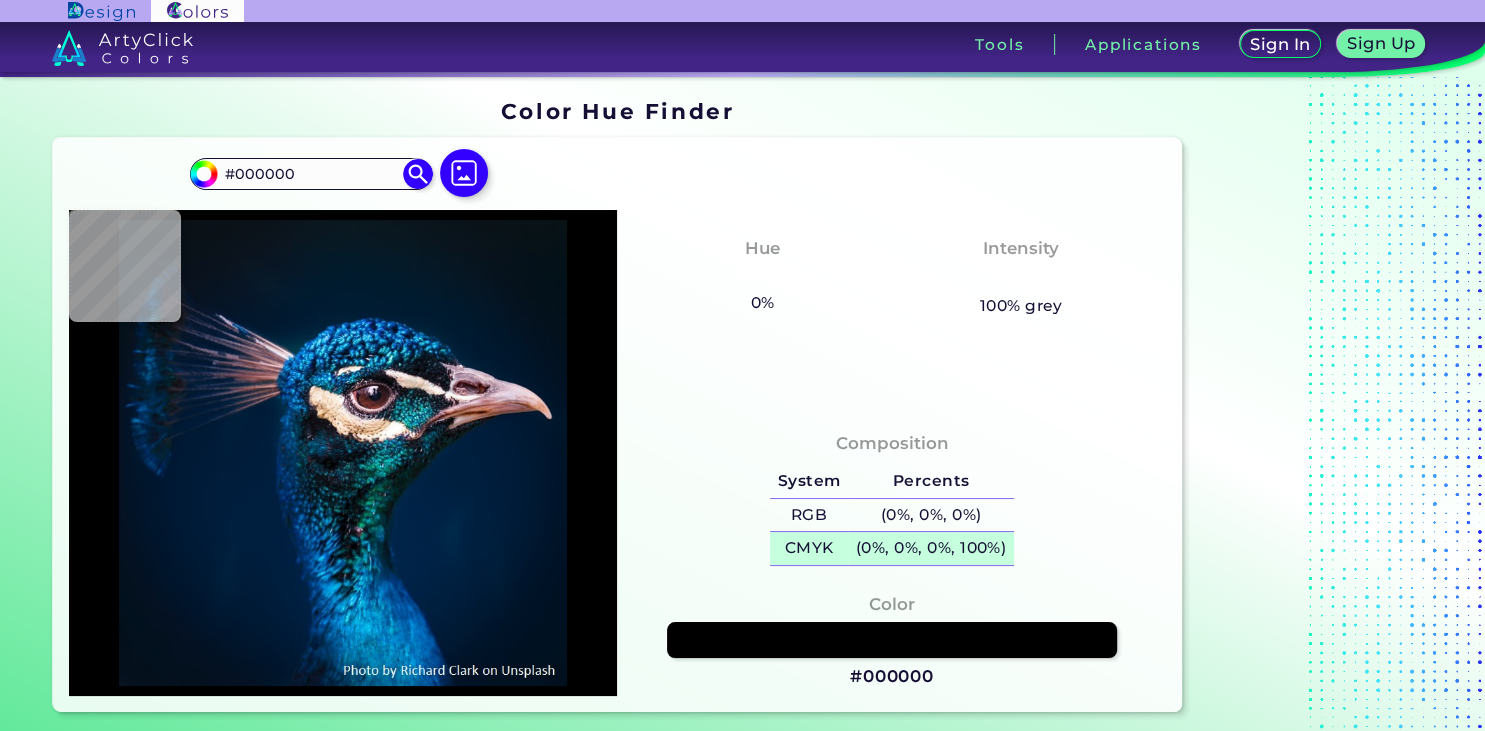 click on "(0%, 0%, 0%, 100%)" at bounding box center (931, 548) 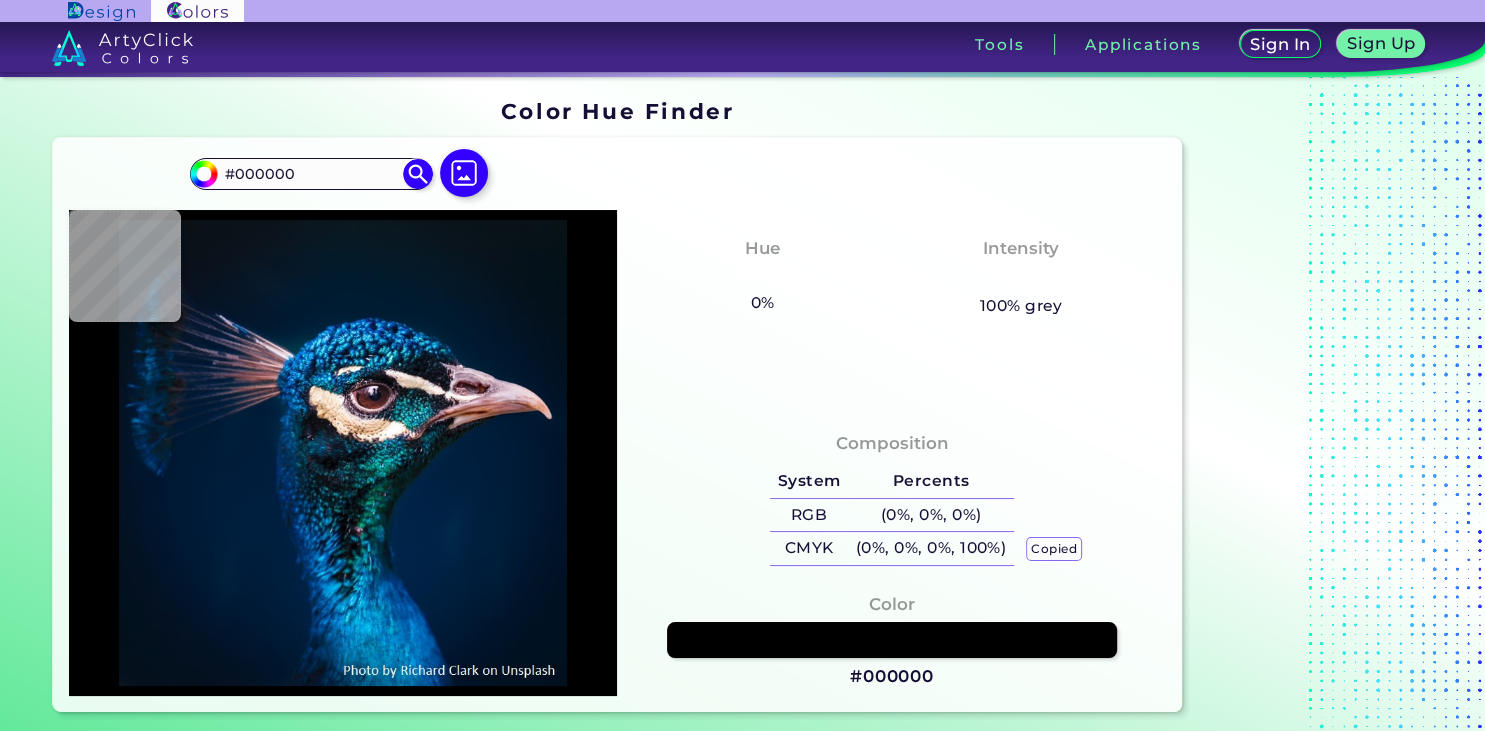 type on "#03111a" 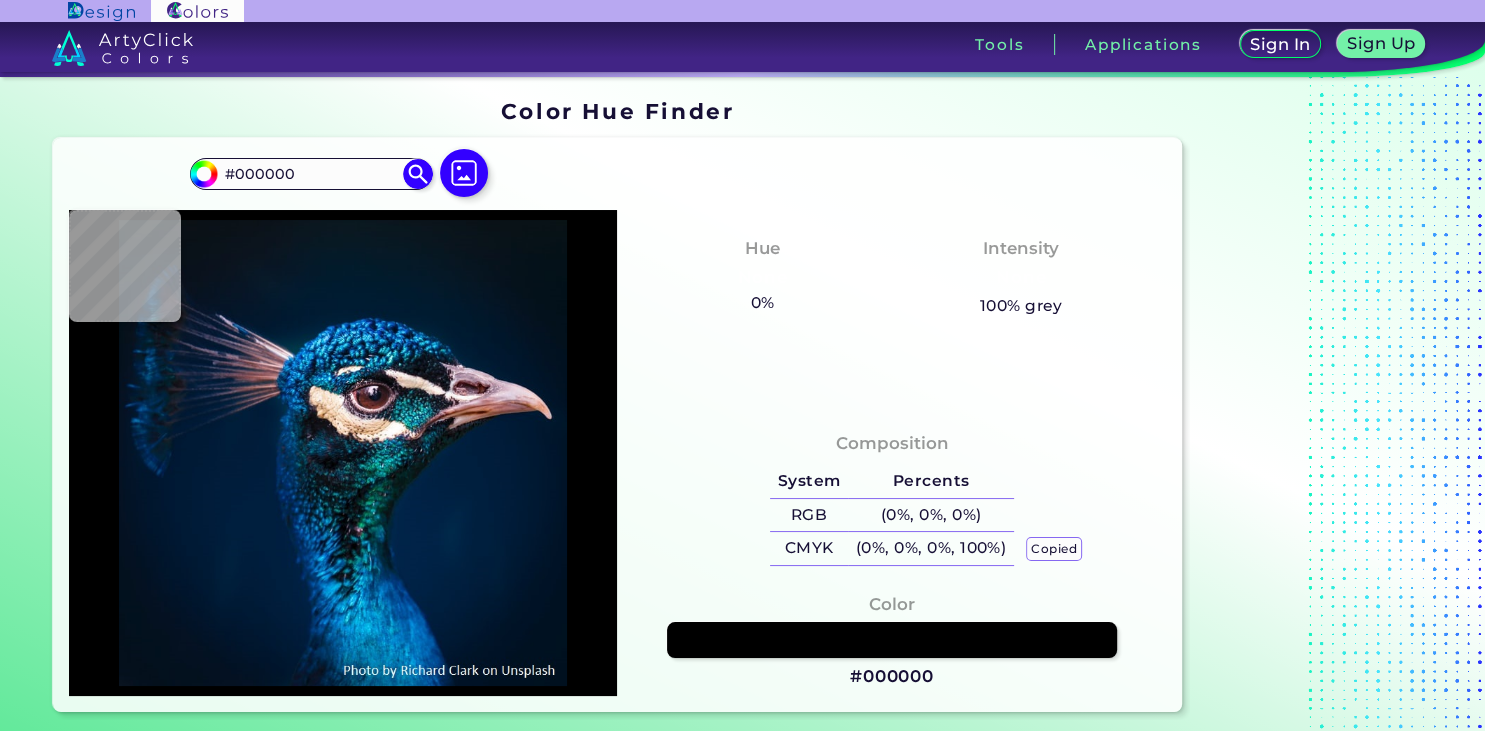 type on "#03111A" 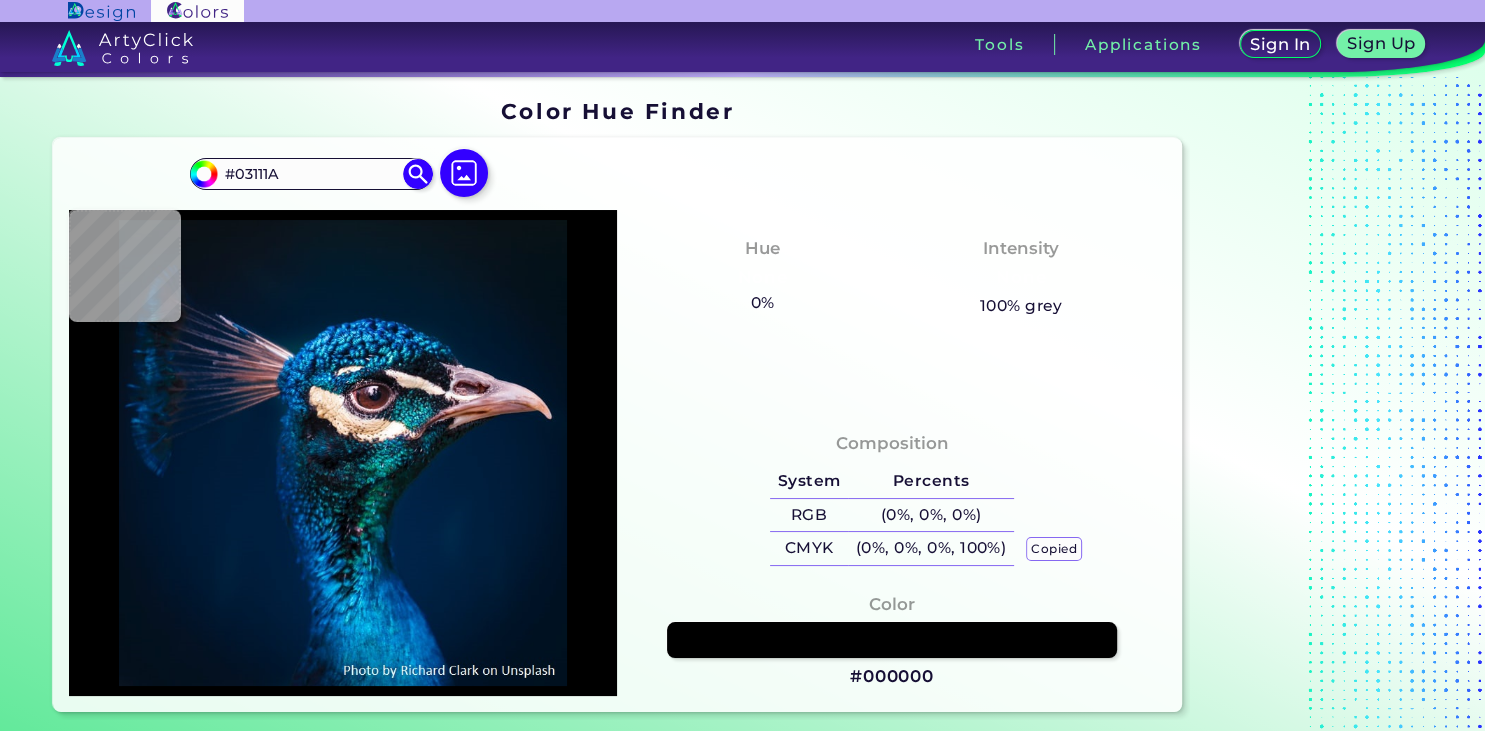 type on "#021019" 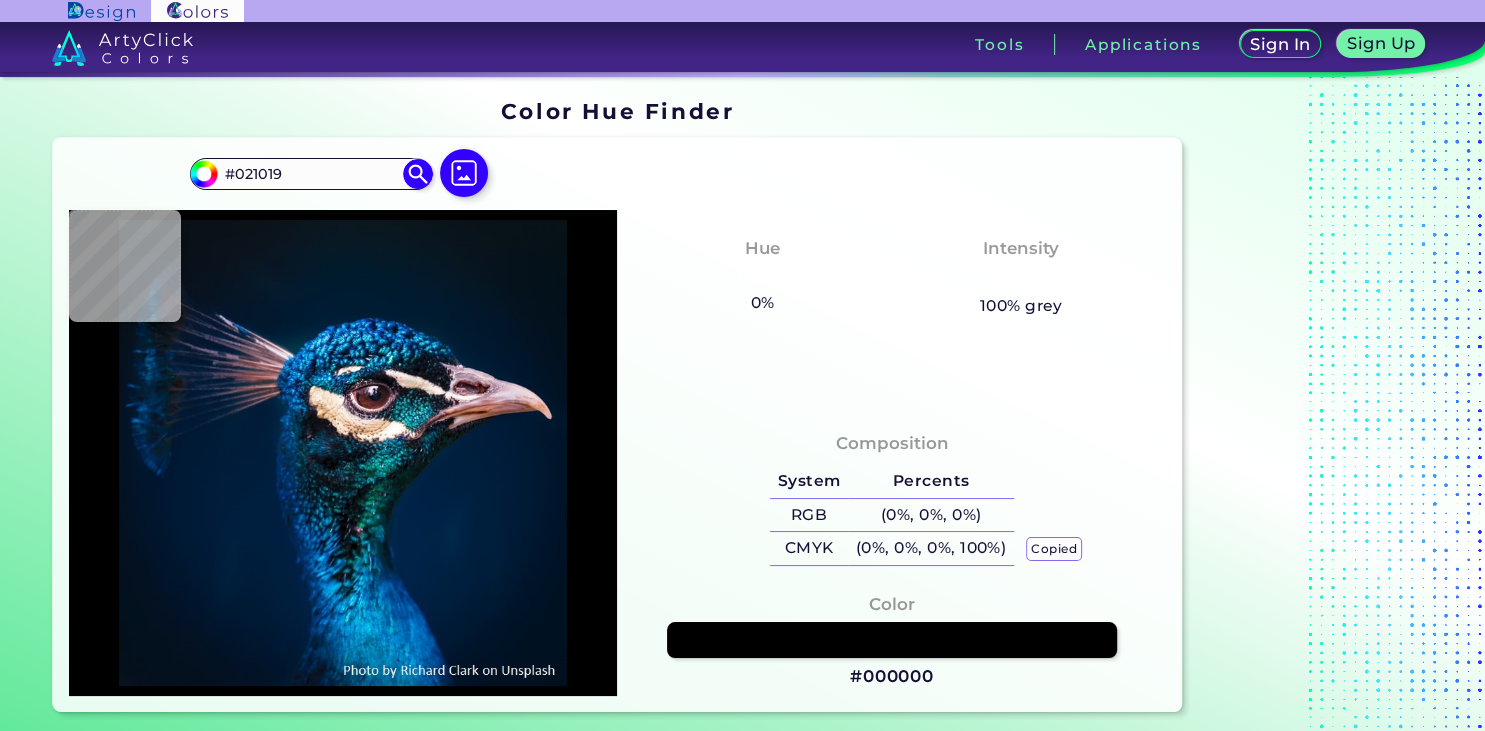 type on "#04111a" 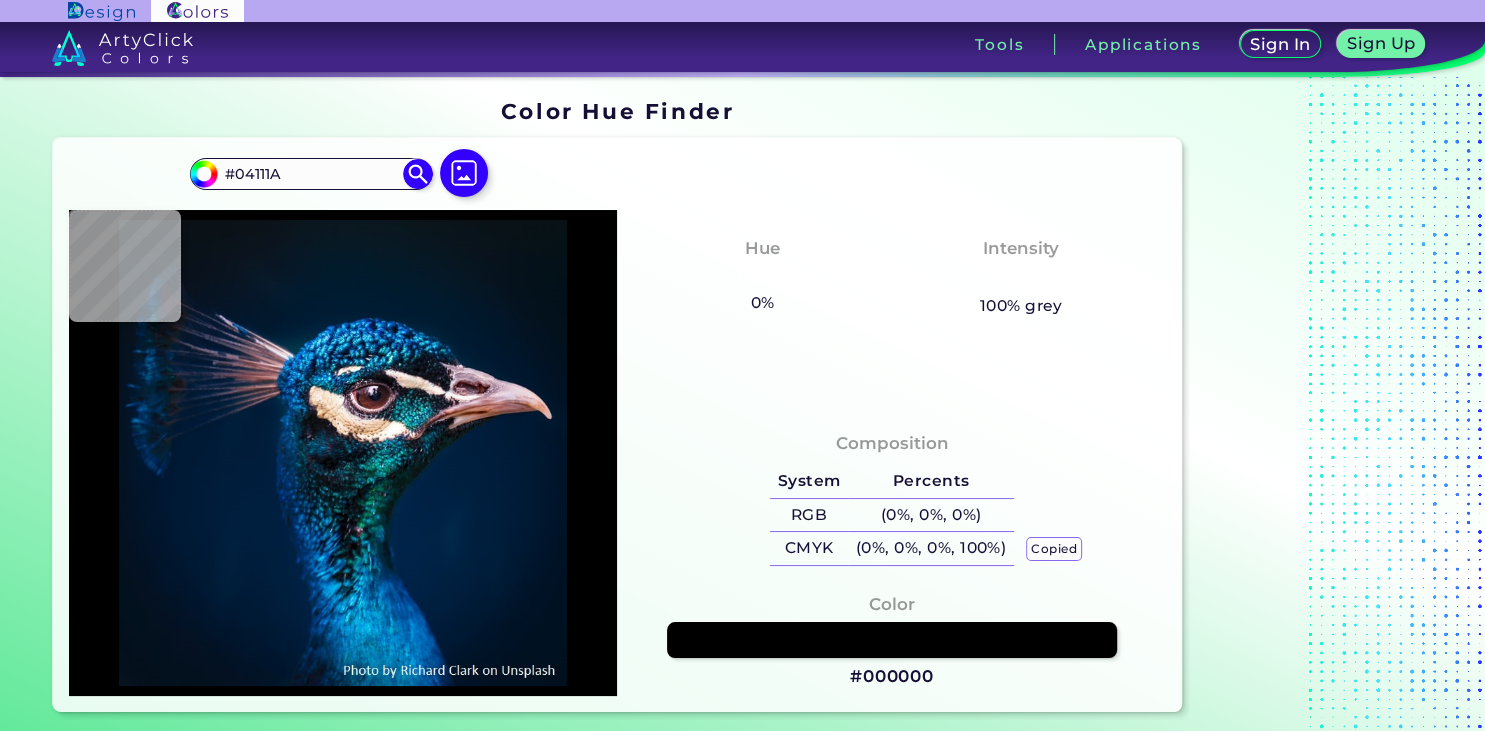 type on "#05121a" 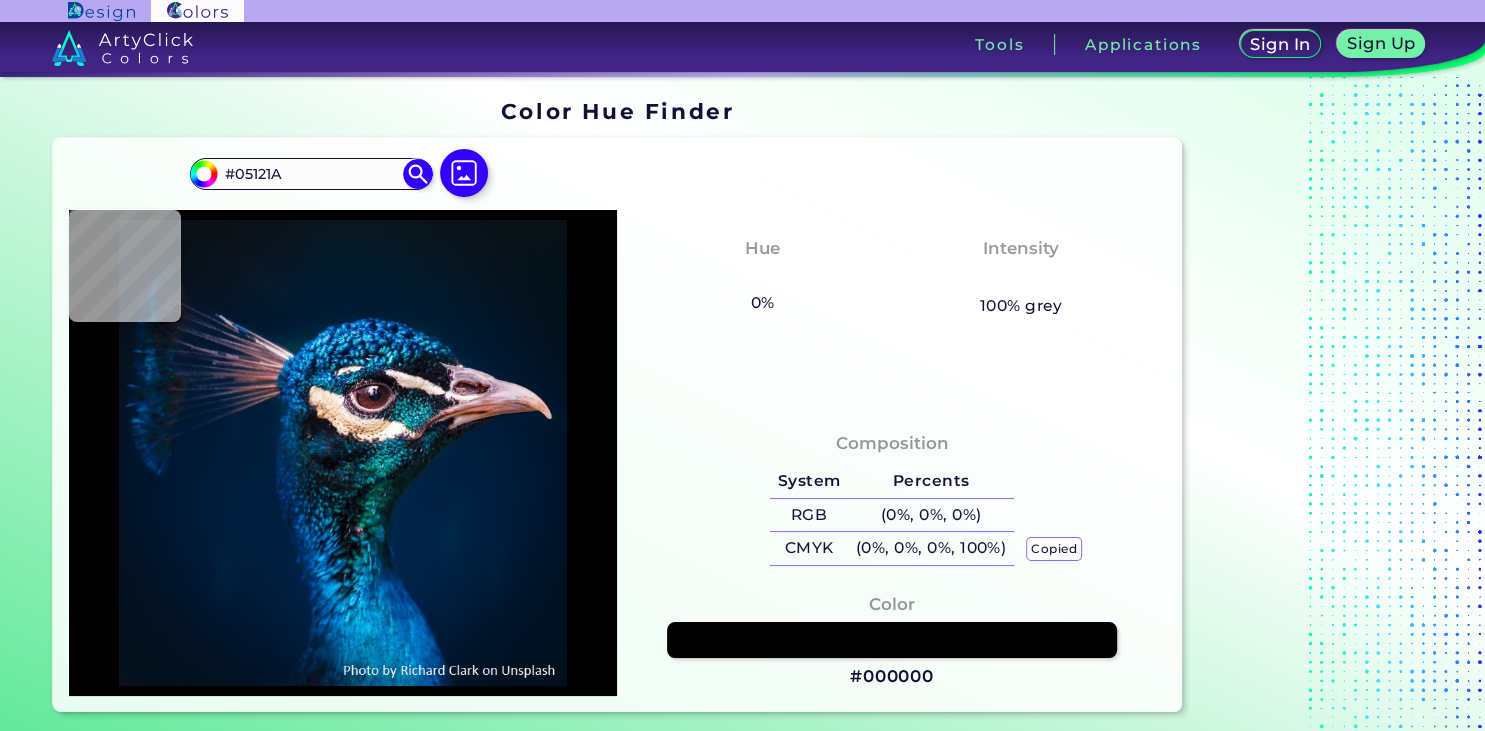 type on "#08121c" 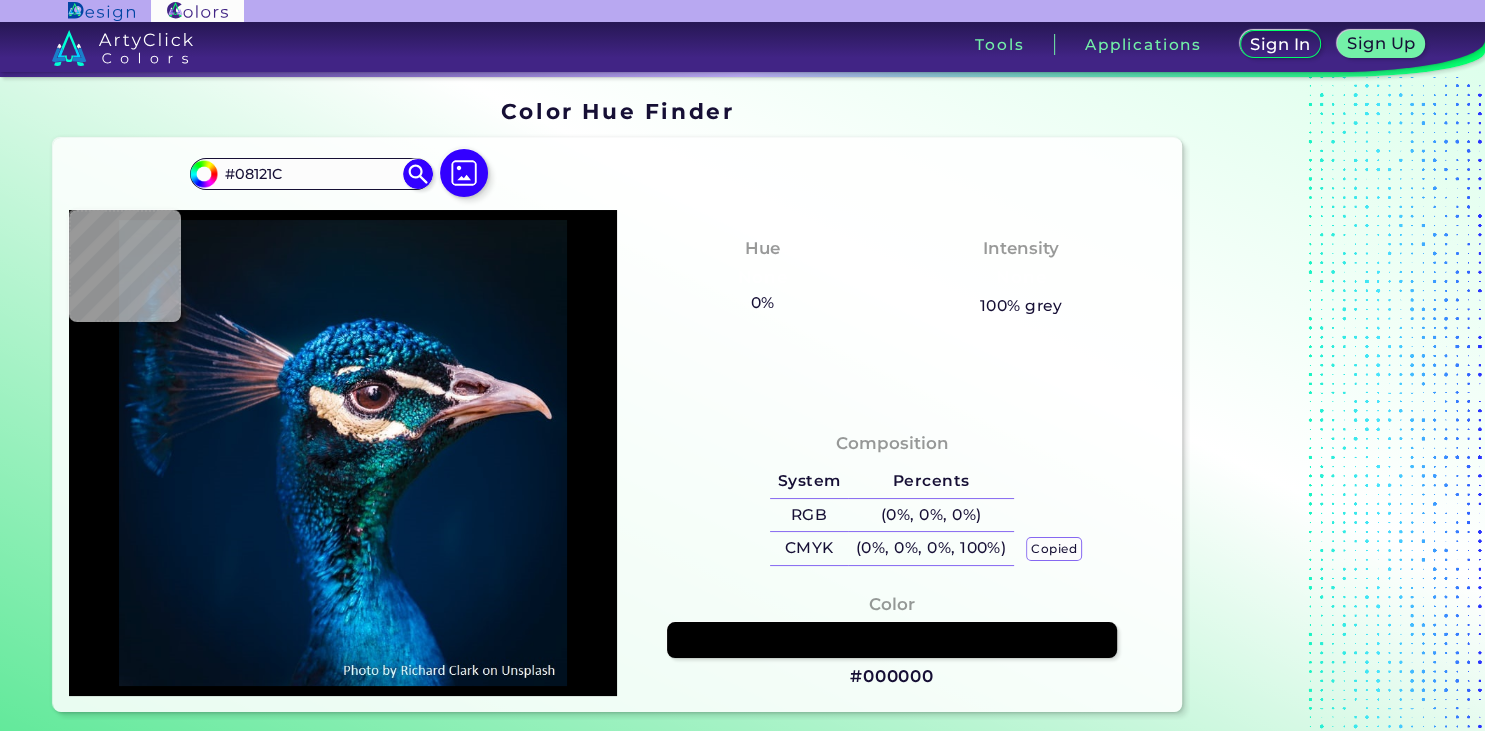 type on "#09141a" 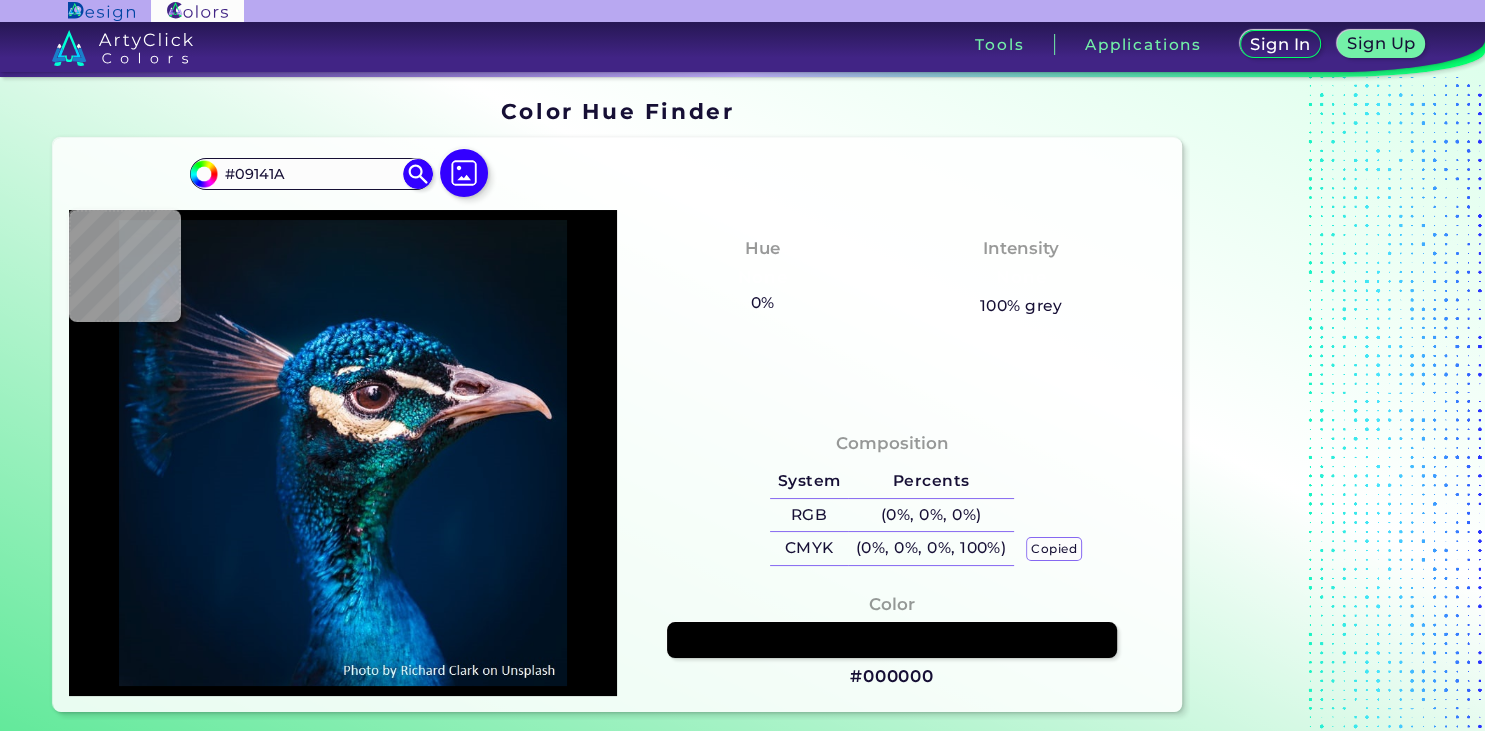 type on "#0a131a" 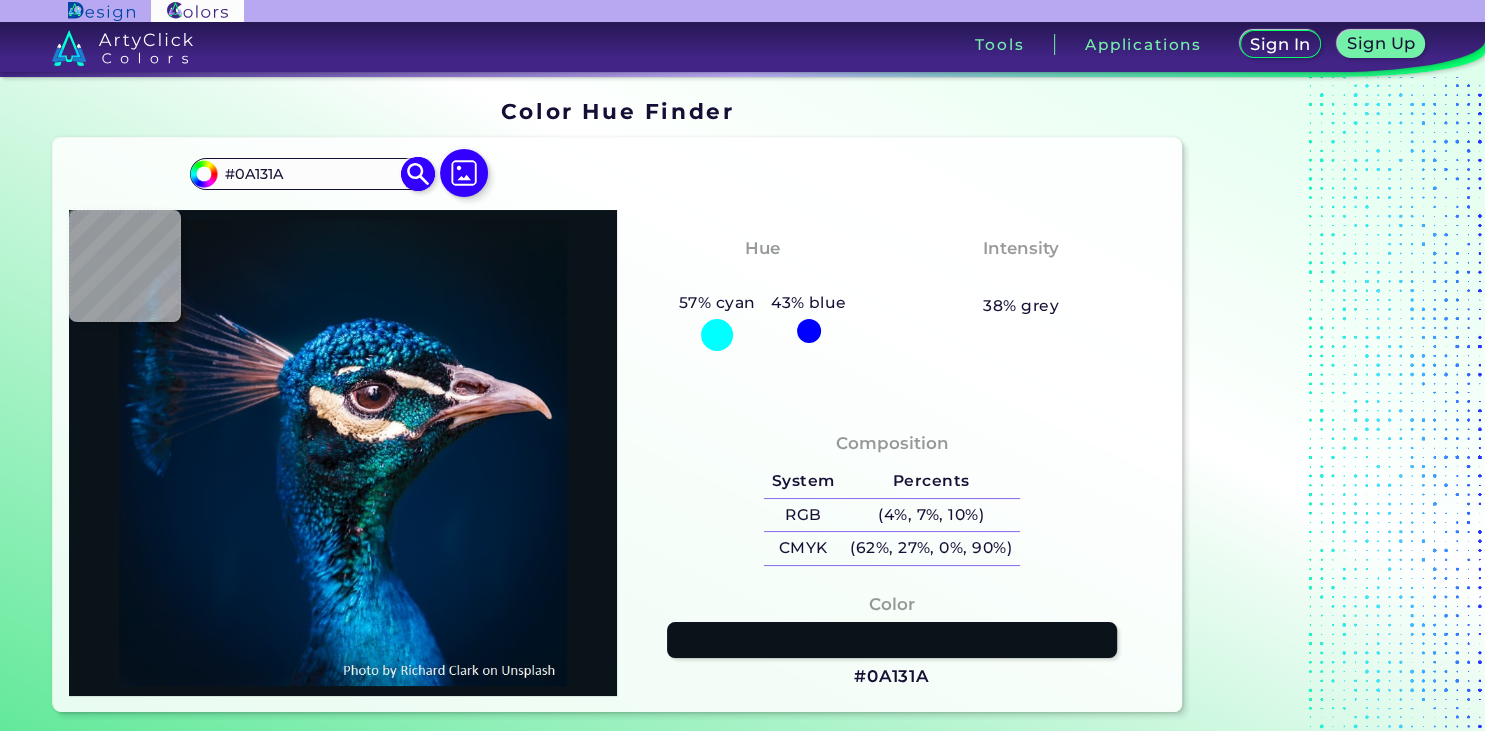 click on "#0A131A" at bounding box center (311, 174) 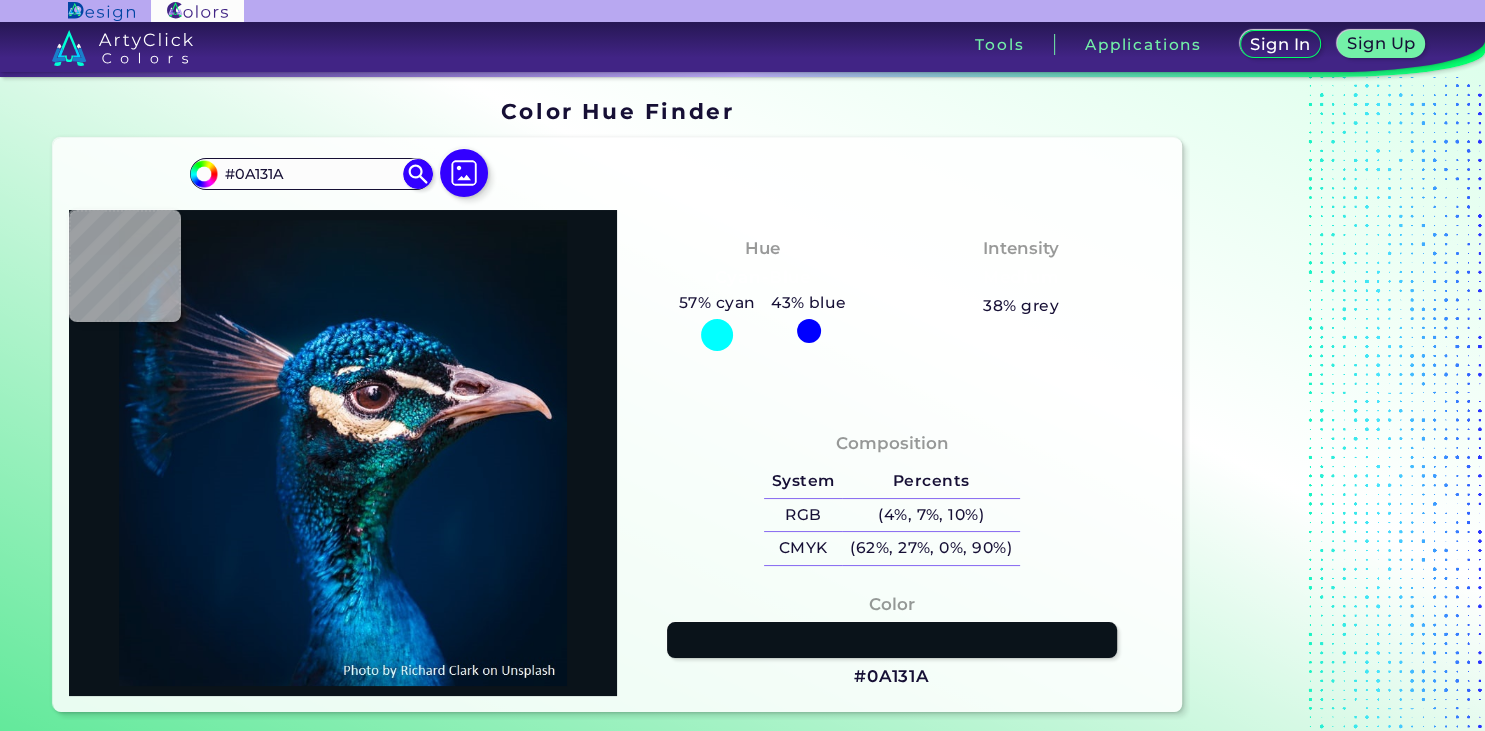 paste on "(0%, 0%, 0%, 100%)" 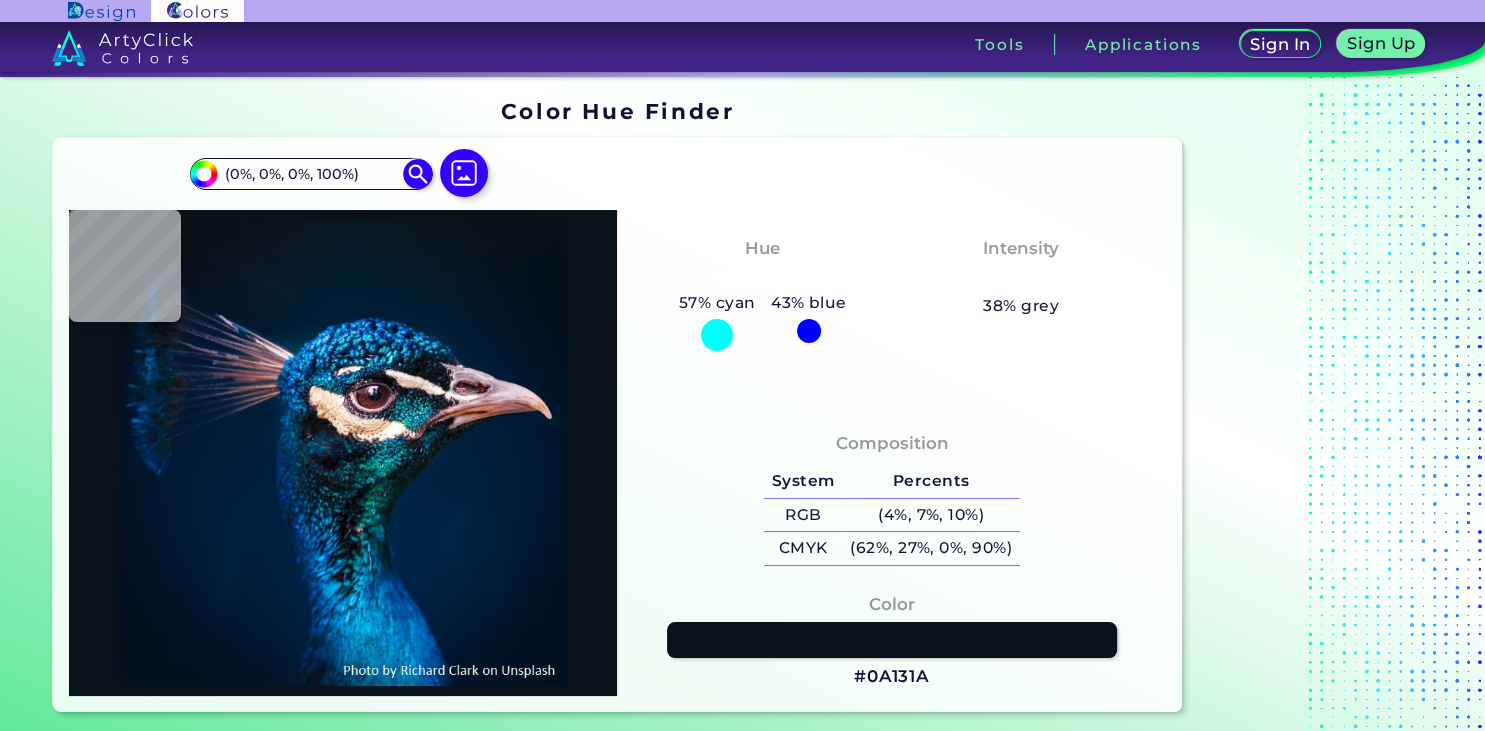 type on "(0%, 0%, 0%, 100%)" 